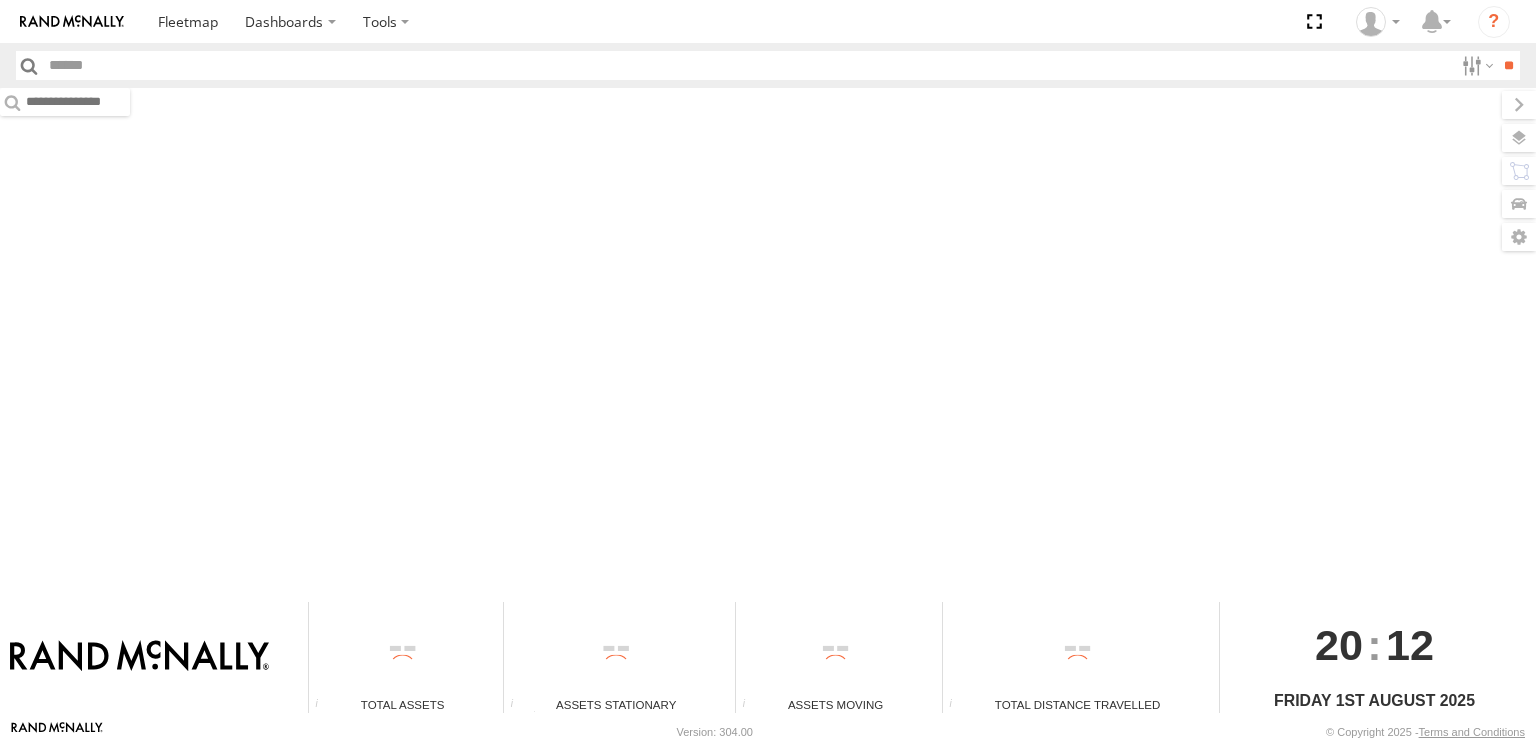 type on "******" 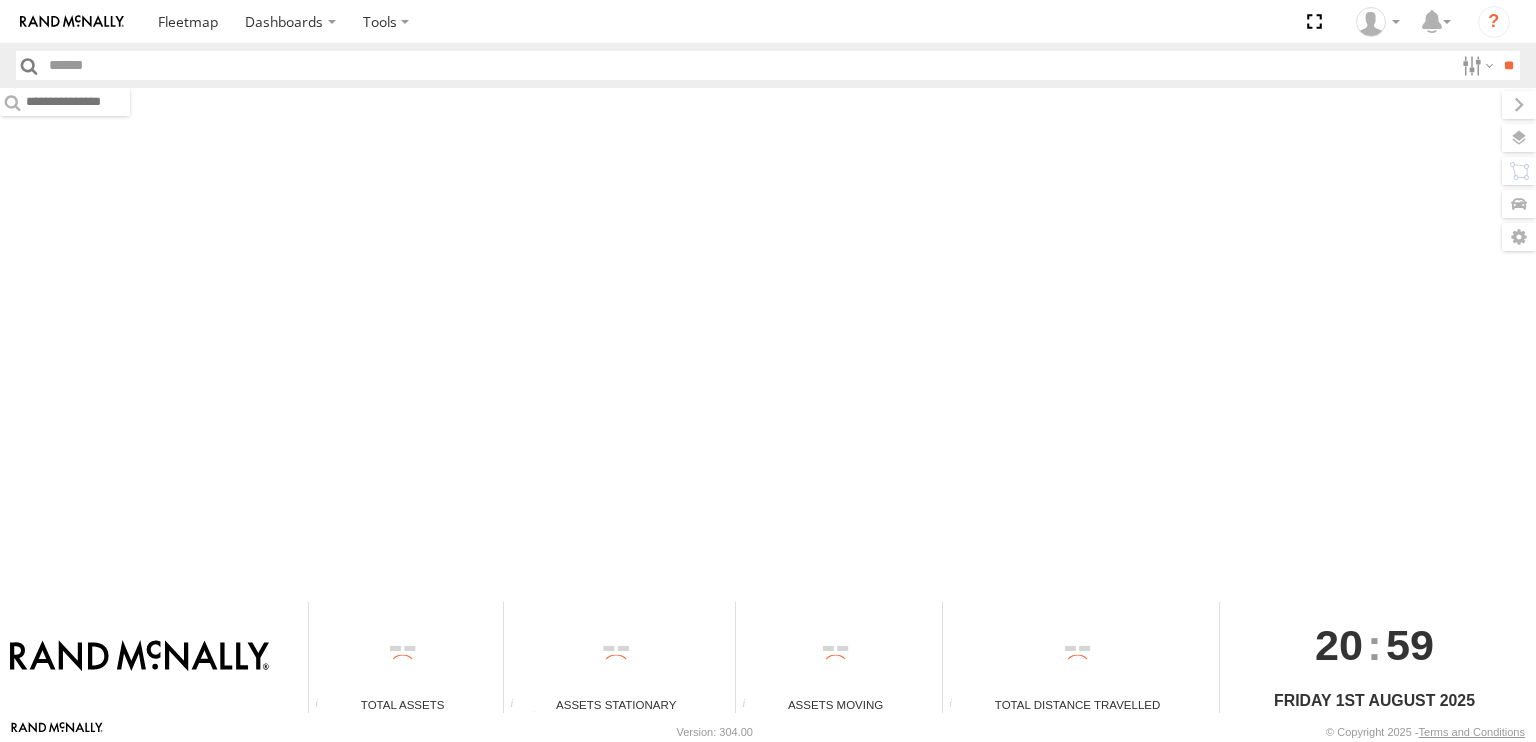 type on "******" 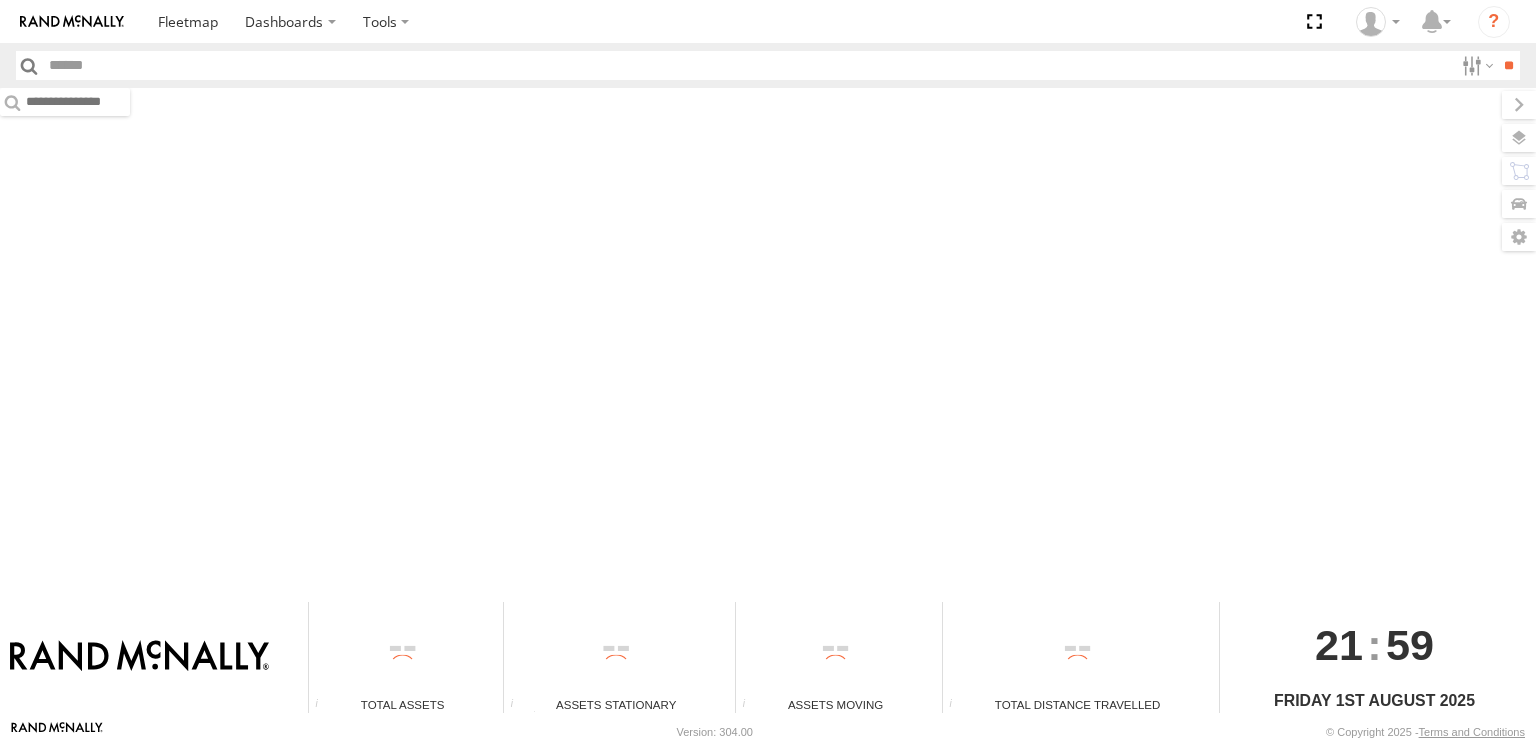 type on "******" 